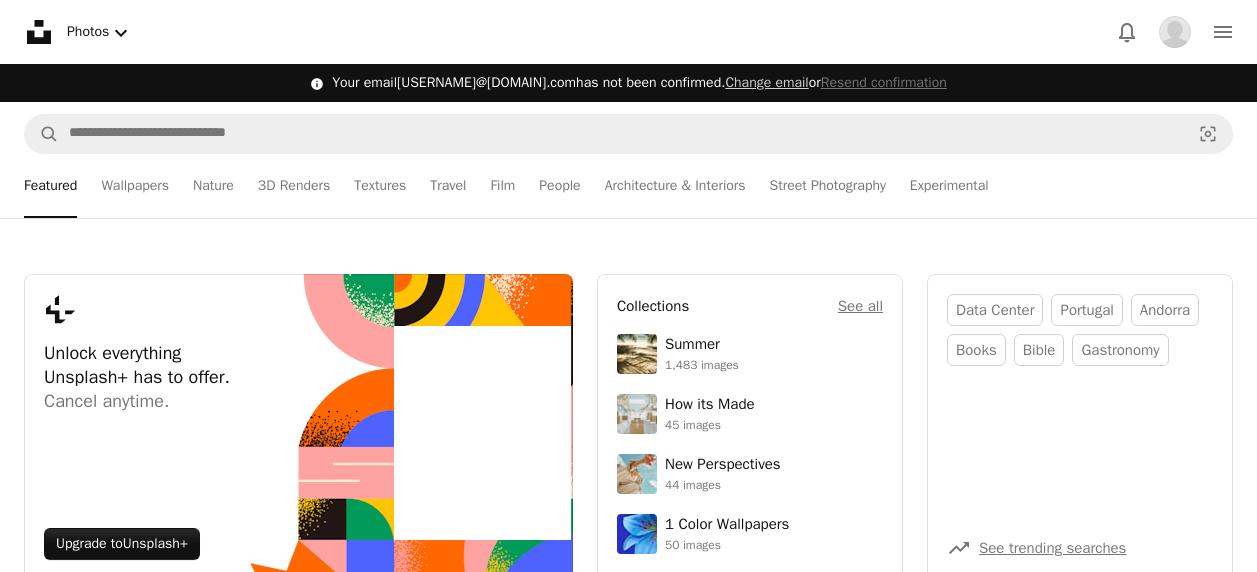 scroll, scrollTop: 0, scrollLeft: 0, axis: both 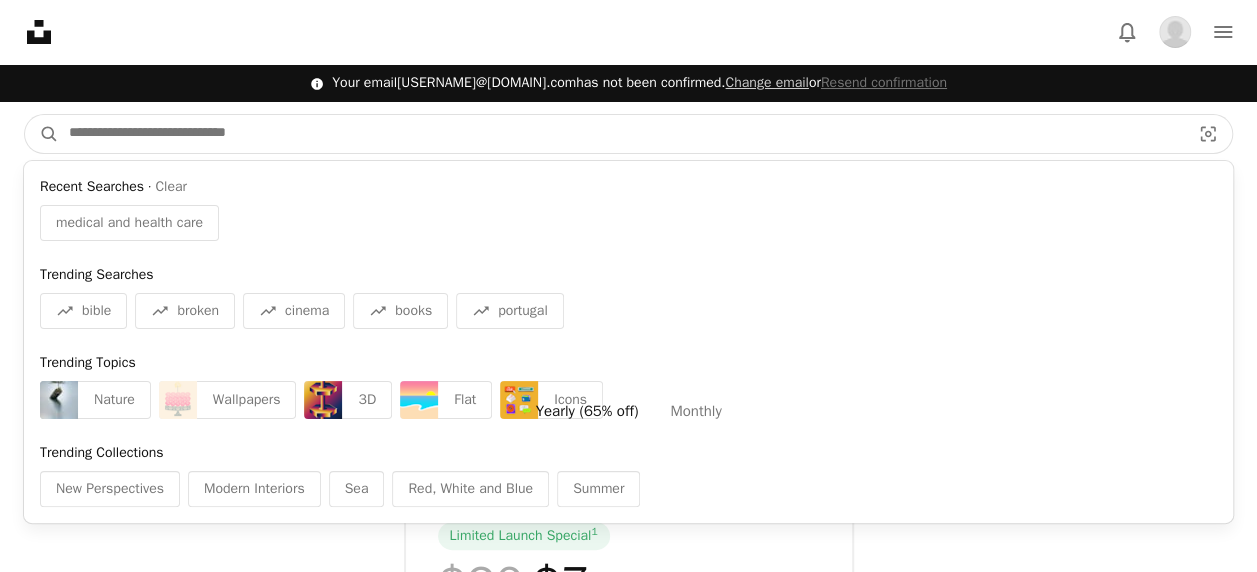 click at bounding box center [621, 134] 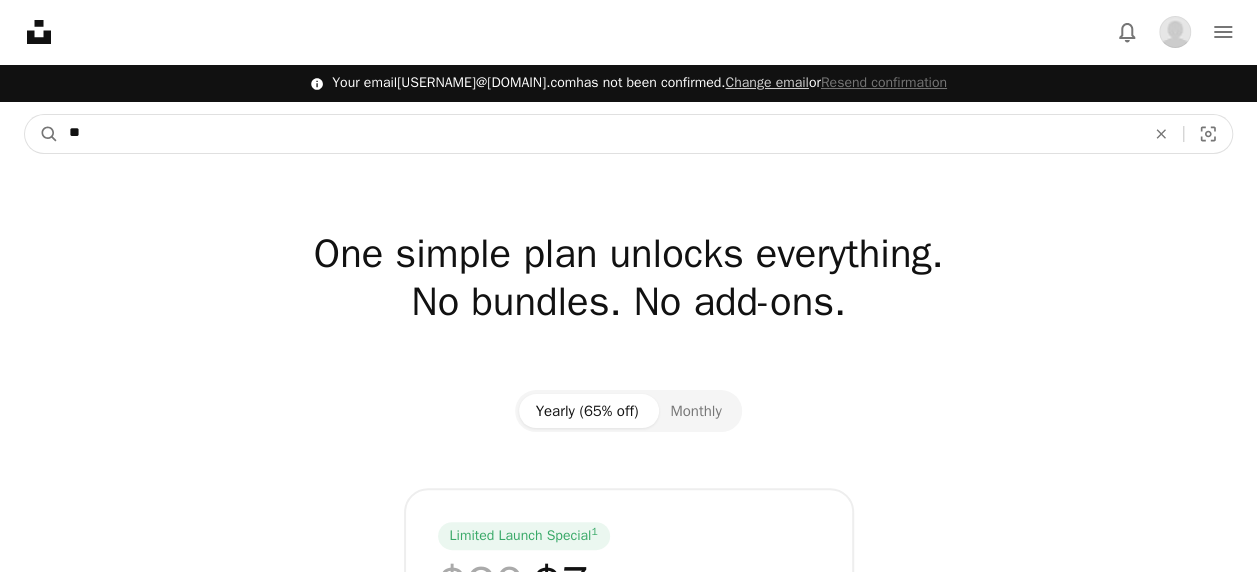 type on "*" 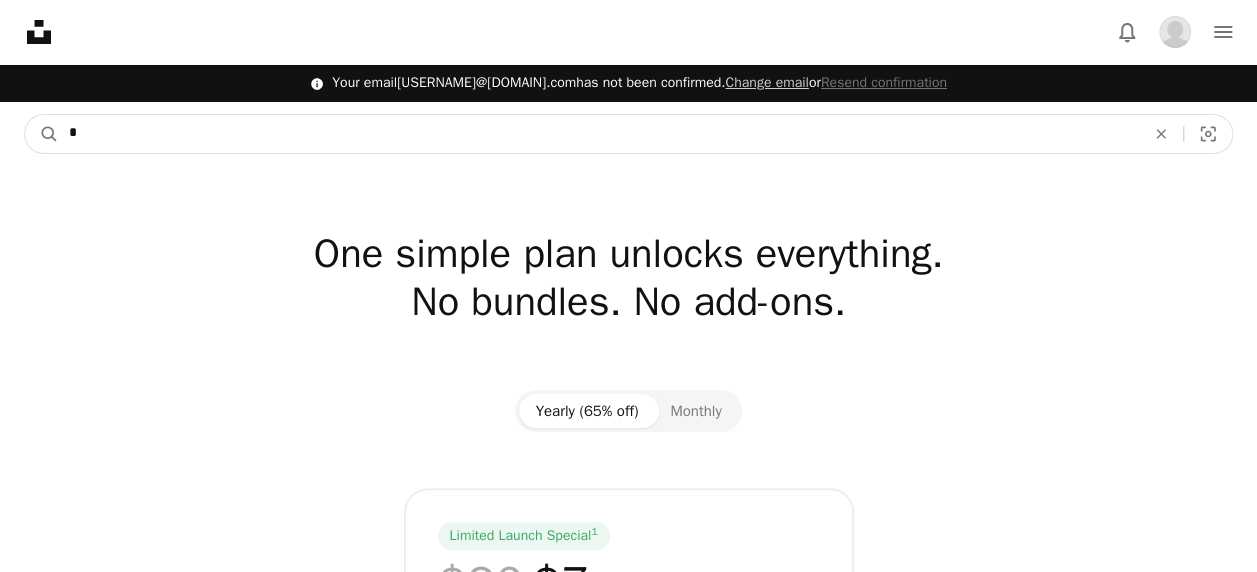 type 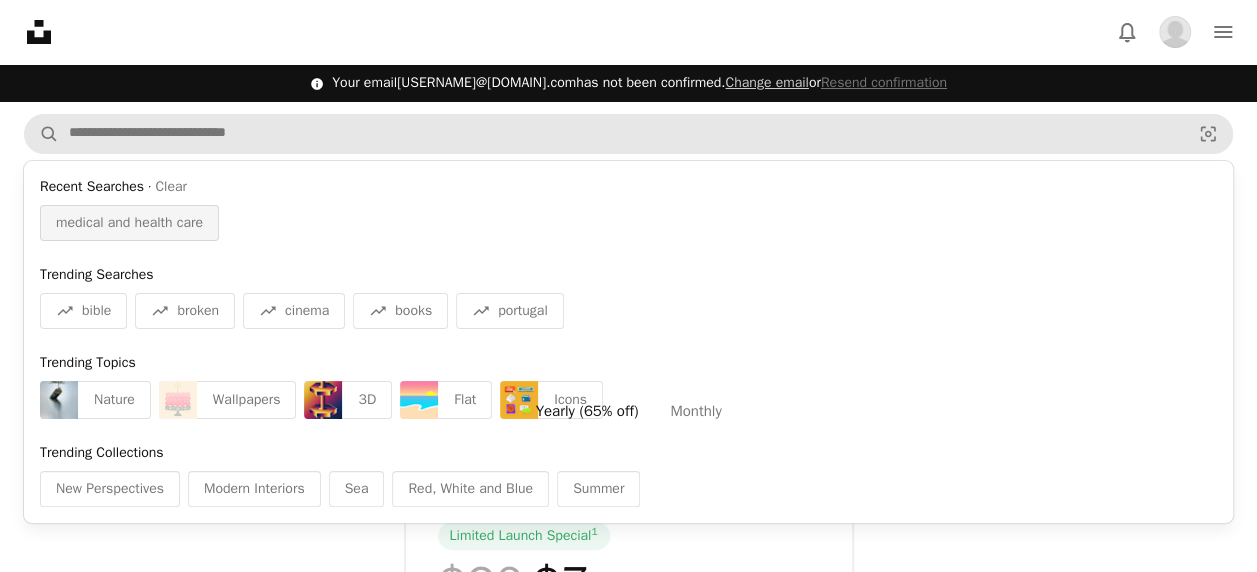 click on "medical and health care" at bounding box center [129, 223] 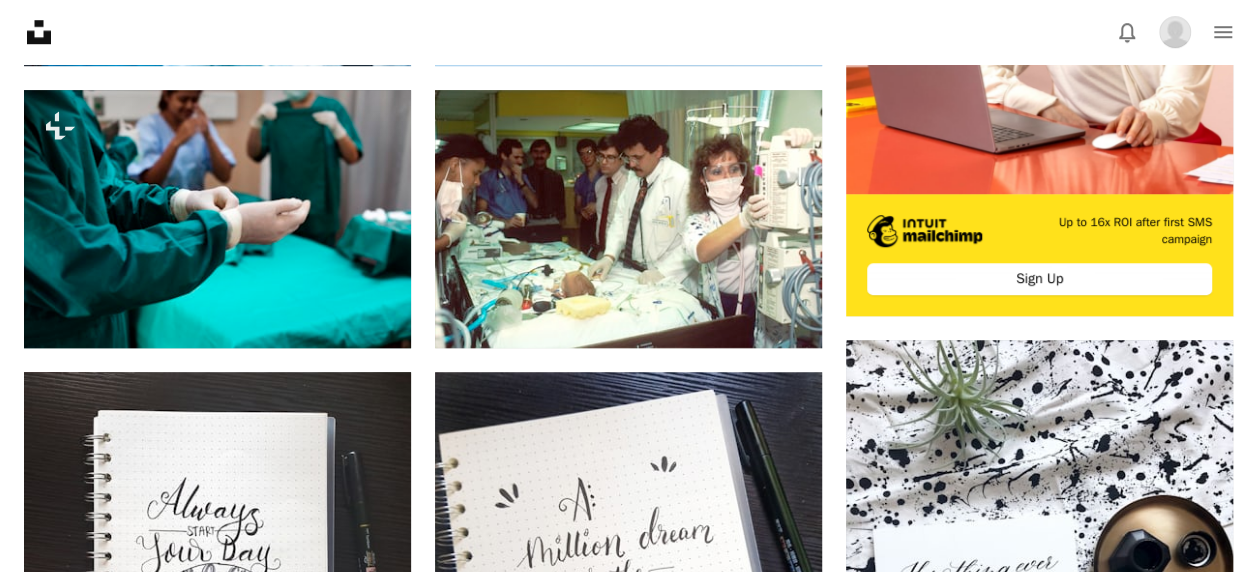 scroll, scrollTop: 802, scrollLeft: 0, axis: vertical 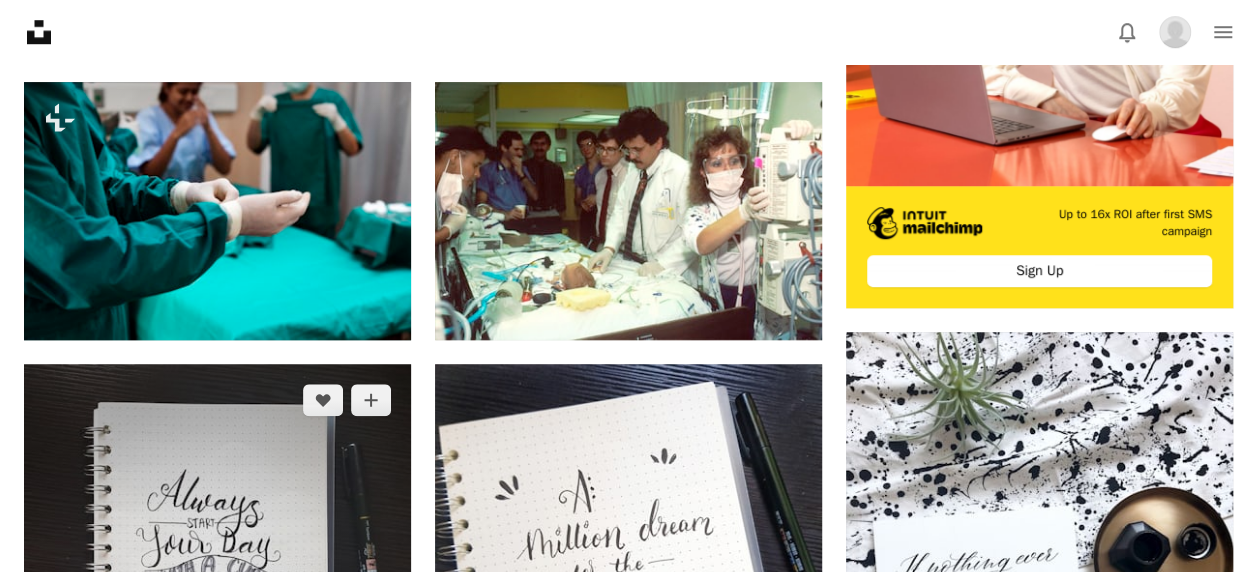 click at bounding box center (217, 562) 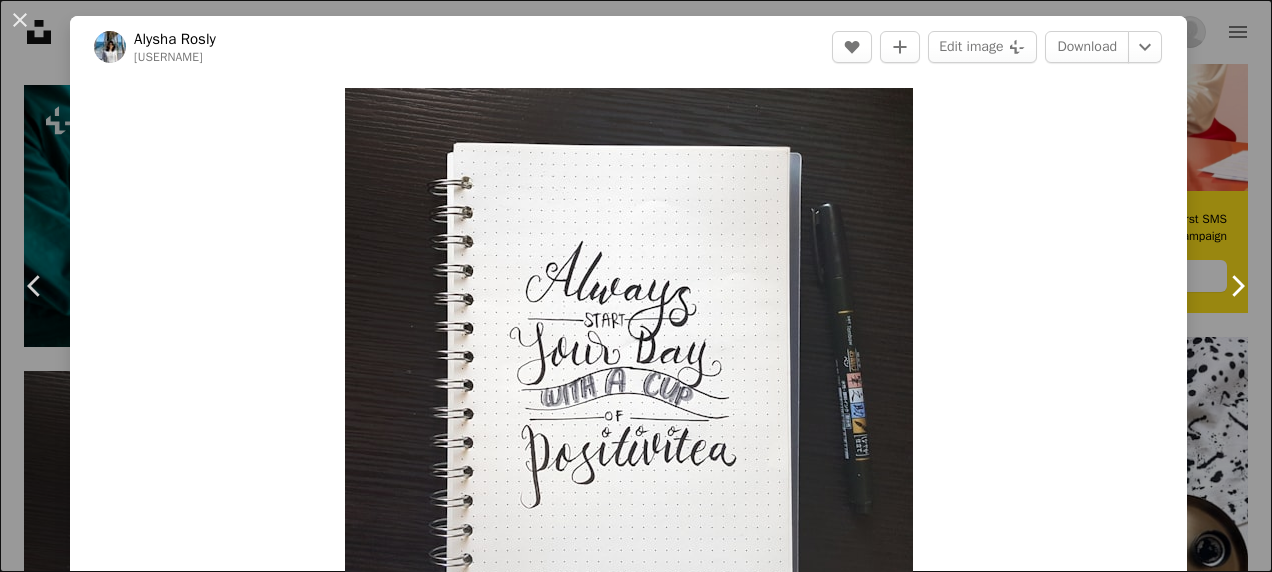 click on "Chevron right" at bounding box center (1237, 286) 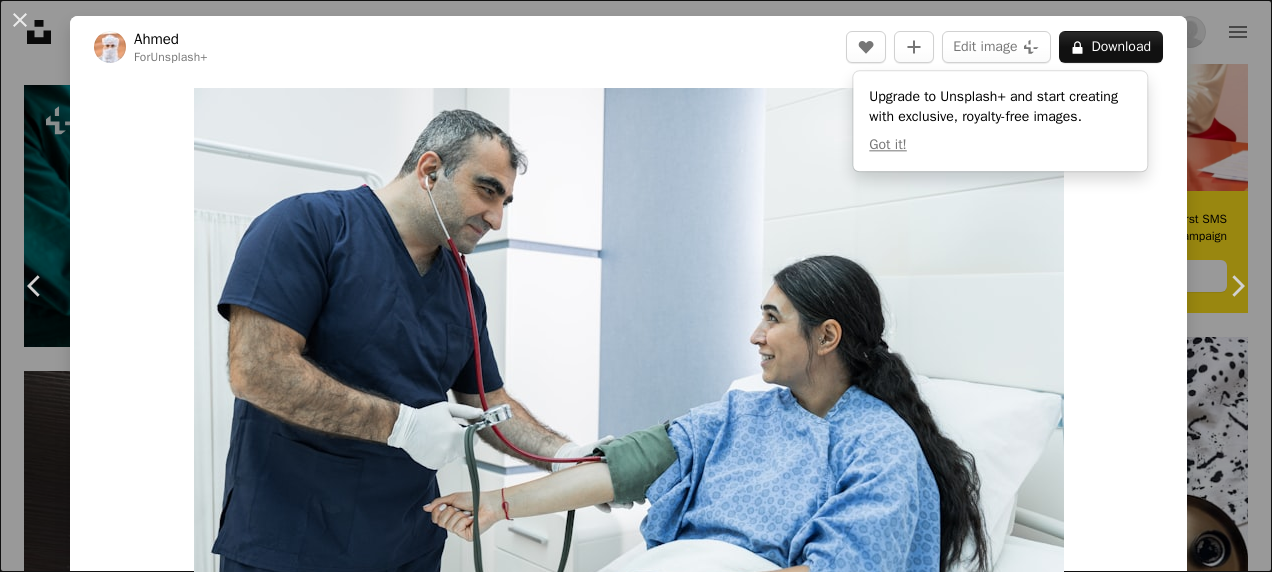 click on "An X shape Chevron left Chevron right [FIRST] For  Unsplash+ A heart A plus sign Edit image   Plus sign for Unsplash+ A lock   Download Zoom in A forward-right arrow Share More Actions Calendar outlined Published on  October 22, 2024 Safety Licensed under the  Unsplash+ License health medical healthcare nurse clinic patient health care treatment healthcare professional patients medical treatment clinical From this series Chevron right Plus sign for Unsplash+ Plus sign for Unsplash+ Plus sign for Unsplash+ Plus sign for Unsplash+ Plus sign for Unsplash+ Plus sign for Unsplash+ Plus sign for Unsplash+ Plus sign for Unsplash+ Plus sign for Unsplash+ Plus sign for Unsplash+ Plus sign for Unsplash+ Related images Plus sign for Unsplash+ A heart A plus sign [FIRST] For  Unsplash+ A lock   Download Plus sign for Unsplash+ A heart A plus sign [FIRST] For  Unsplash+ A lock   Download Plus sign for Unsplash+ A heart A plus sign [FIRST] For  Unsplash+ A lock   Download Plus sign for Unsplash+ A heart A plus sign [FIRST] For  Unsplash+ A lock   Download" at bounding box center [636, 286] 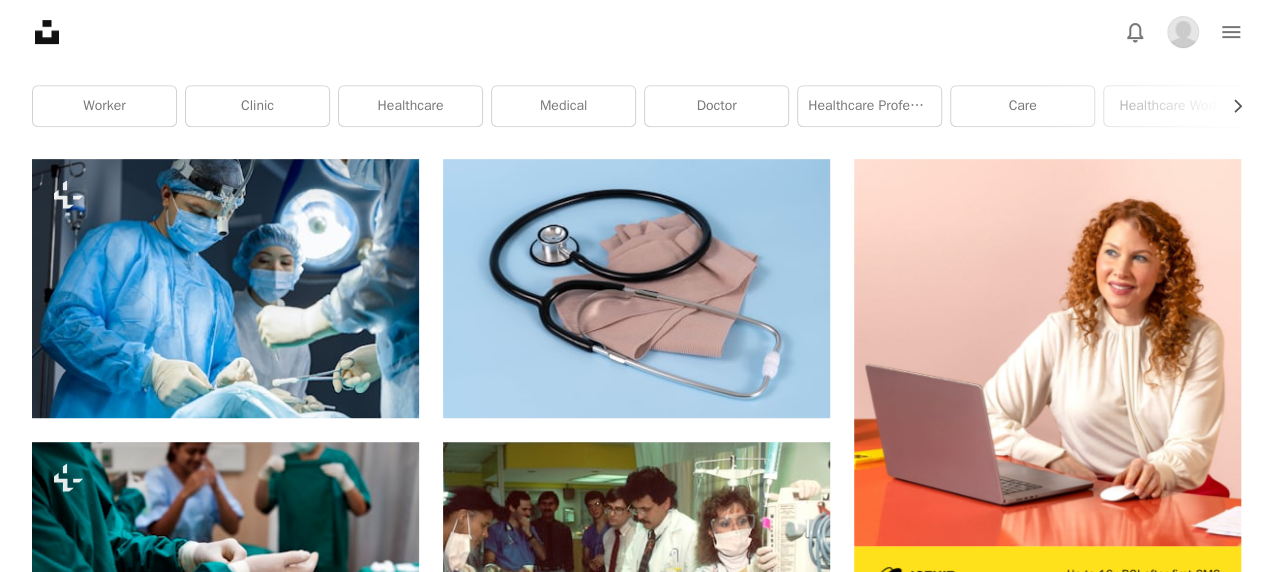 scroll, scrollTop: 440, scrollLeft: 0, axis: vertical 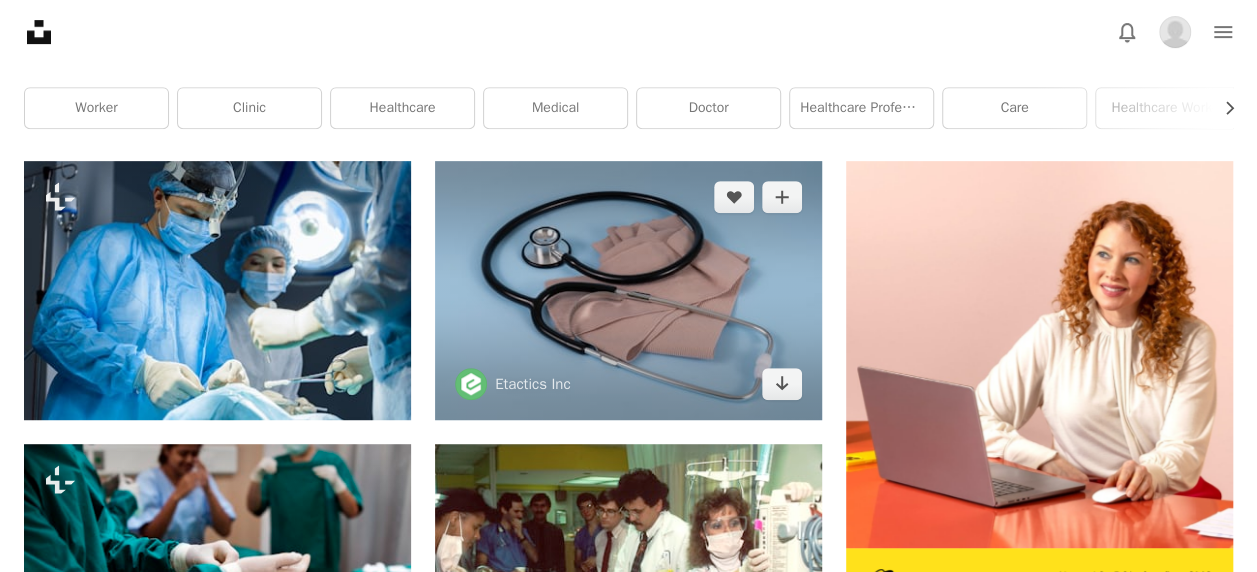 click at bounding box center (628, 290) 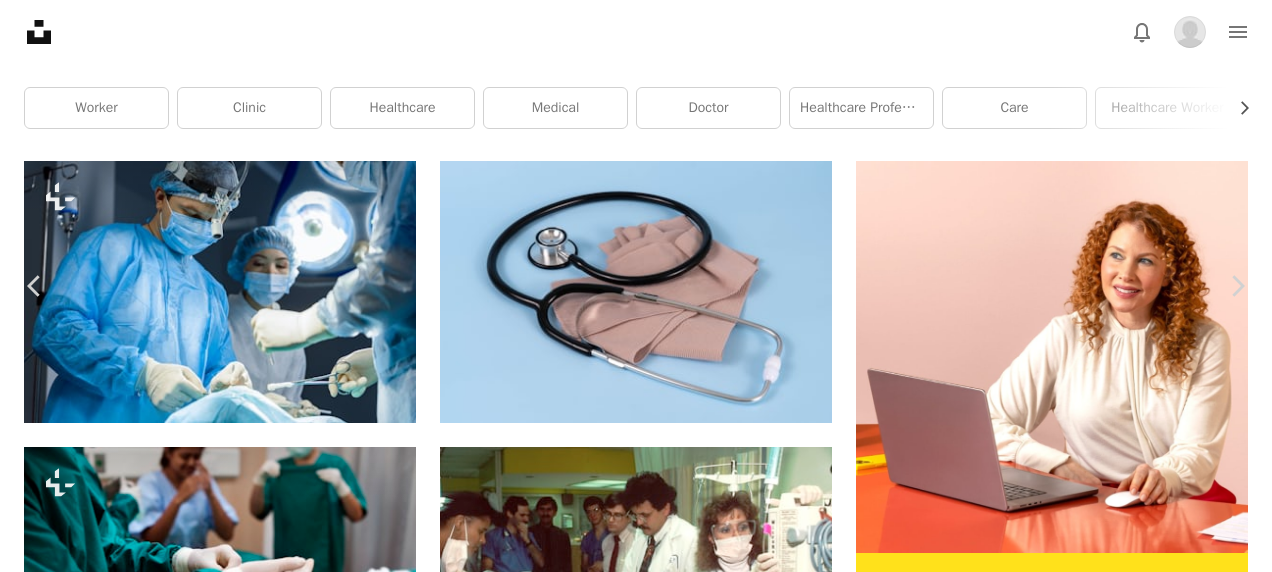 click on "Download" at bounding box center [1087, 4431] 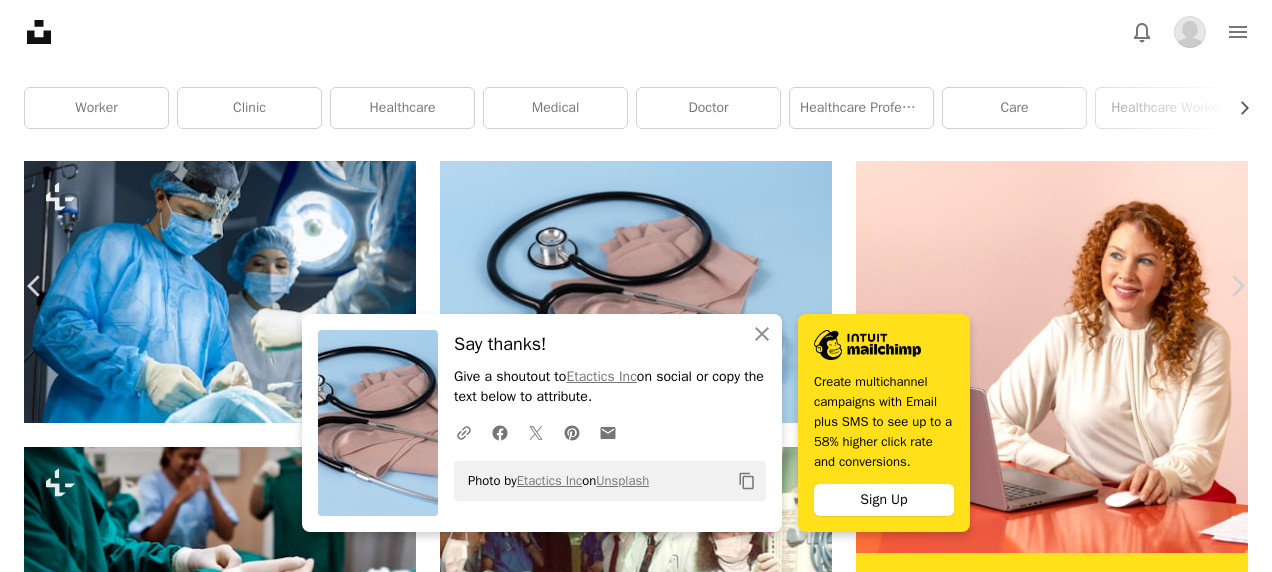 click at bounding box center (628, 4762) 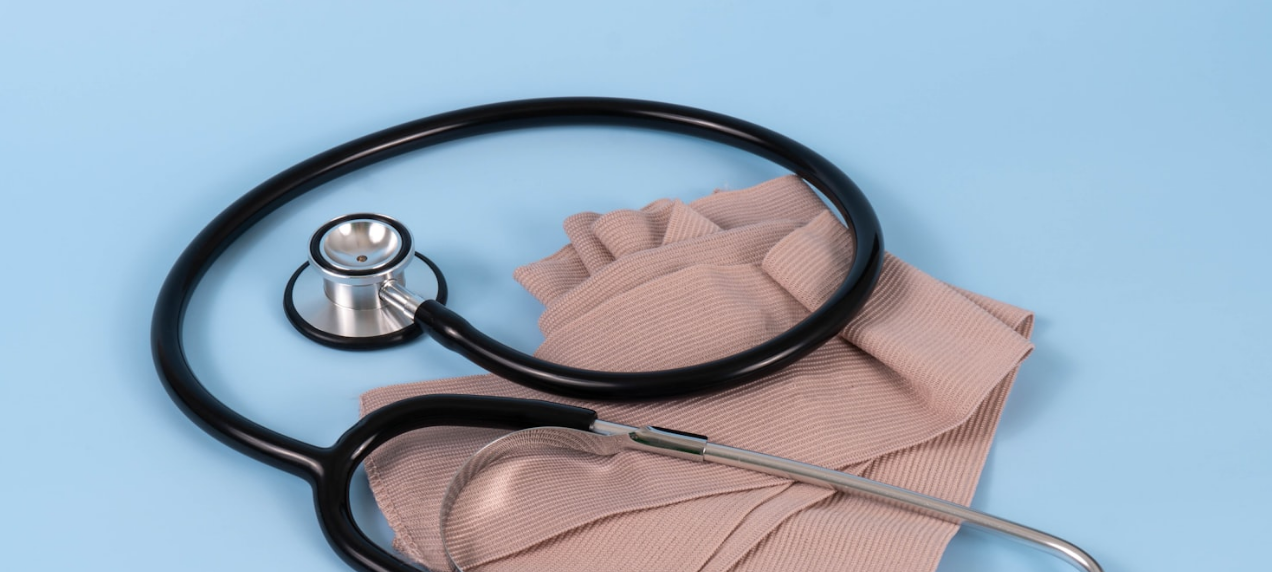 scroll, scrollTop: 128, scrollLeft: 0, axis: vertical 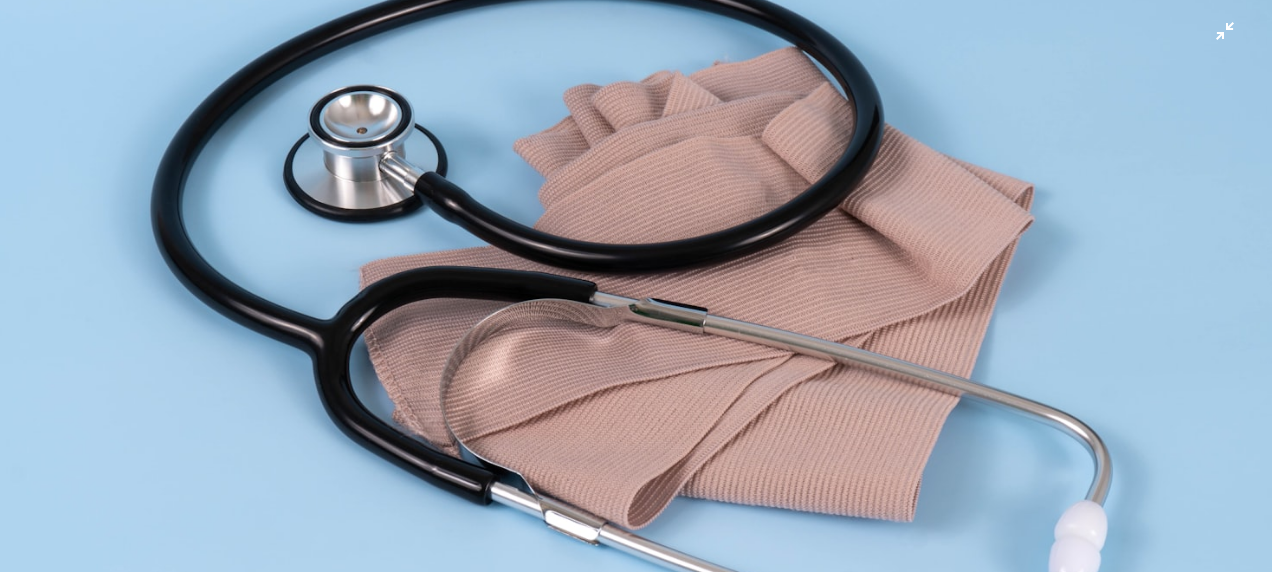 click at bounding box center (636, 296) 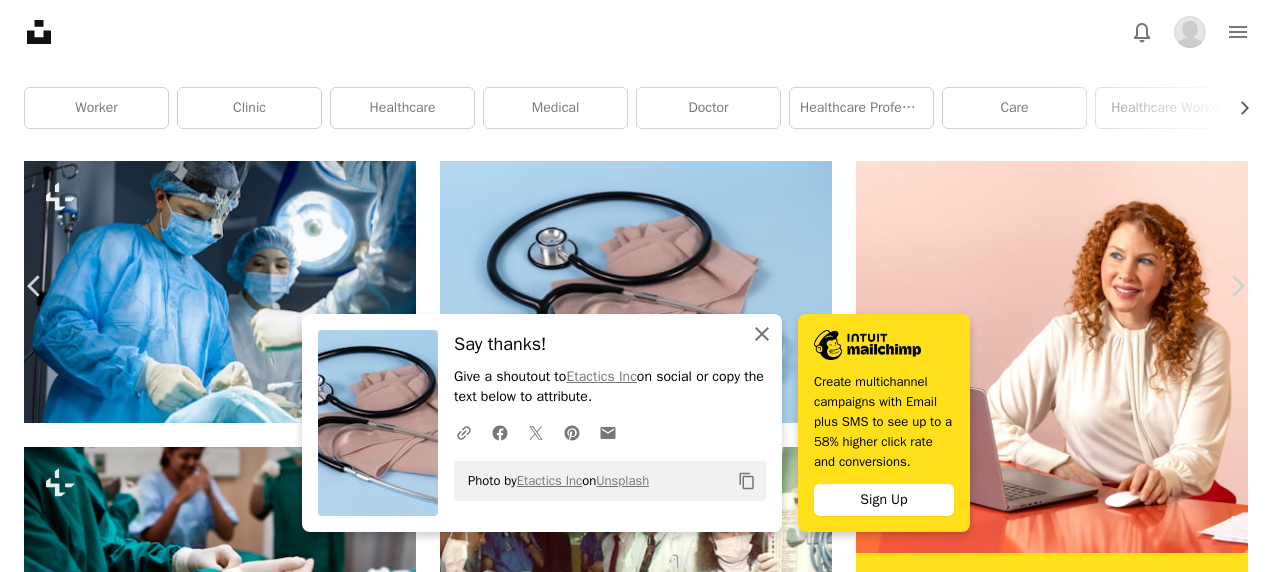 click 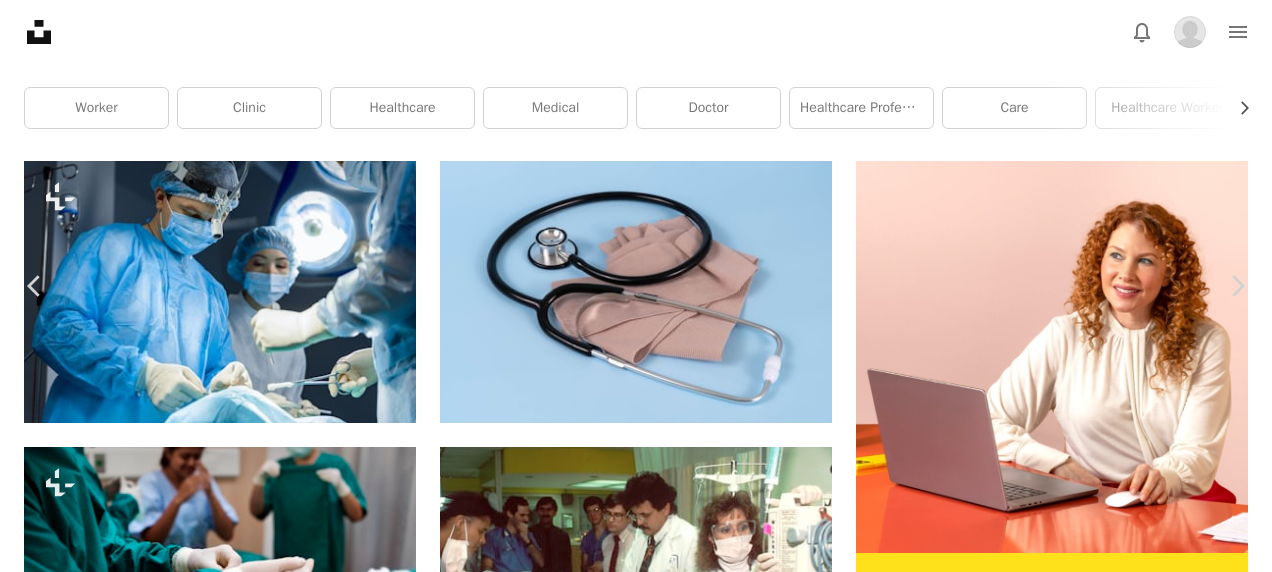 click at bounding box center (628, 4674) 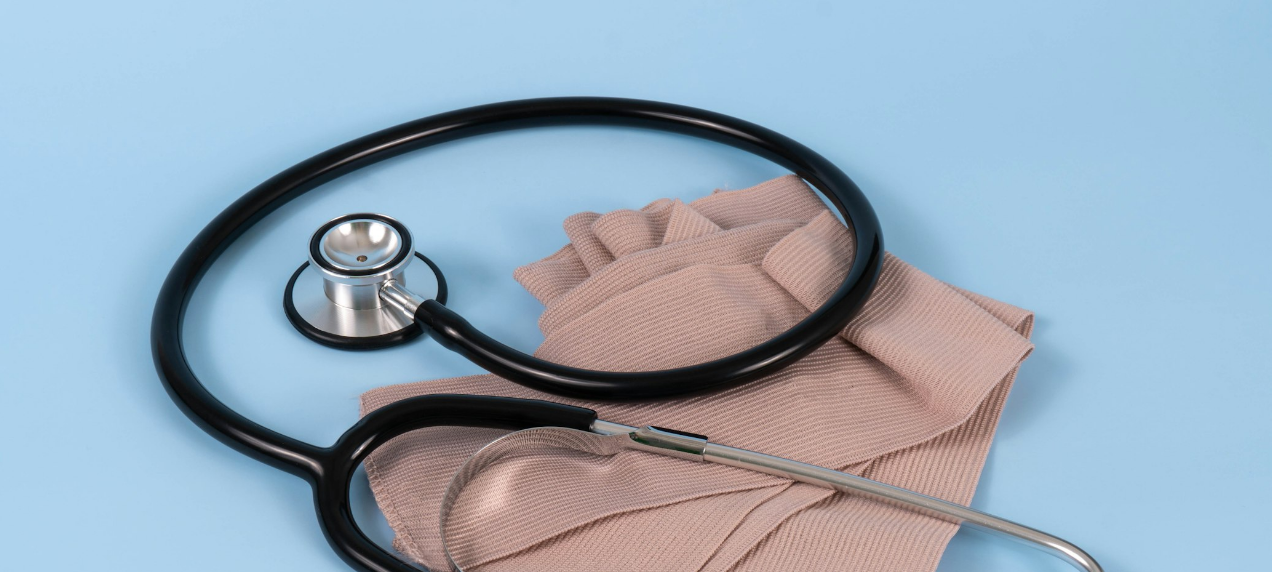 scroll, scrollTop: 128, scrollLeft: 0, axis: vertical 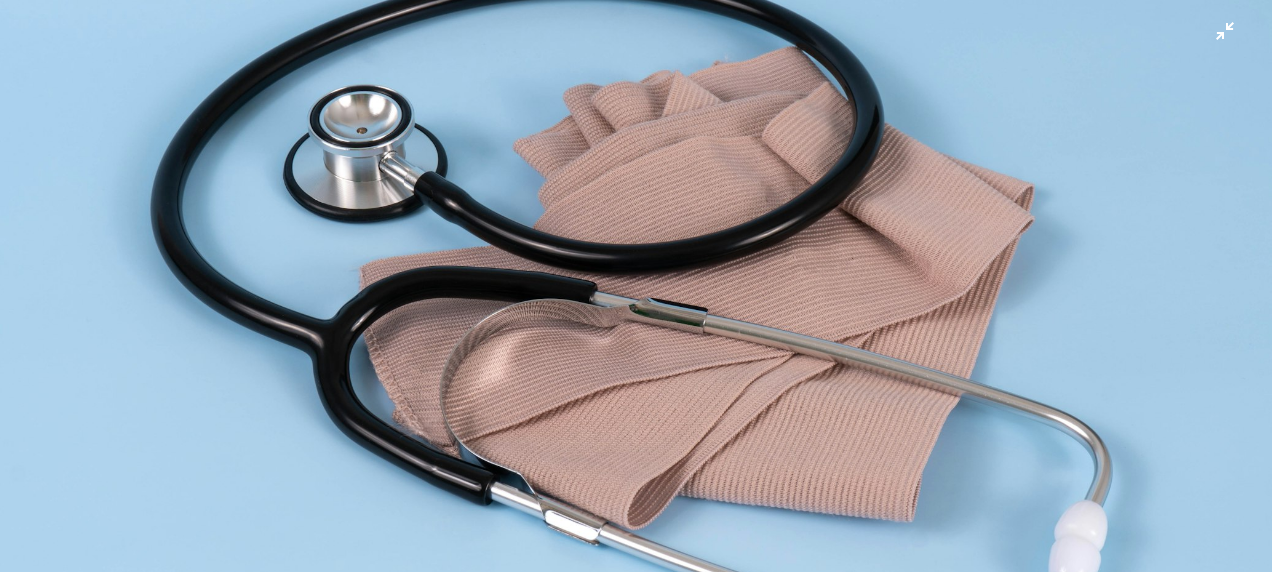 click at bounding box center (636, 296) 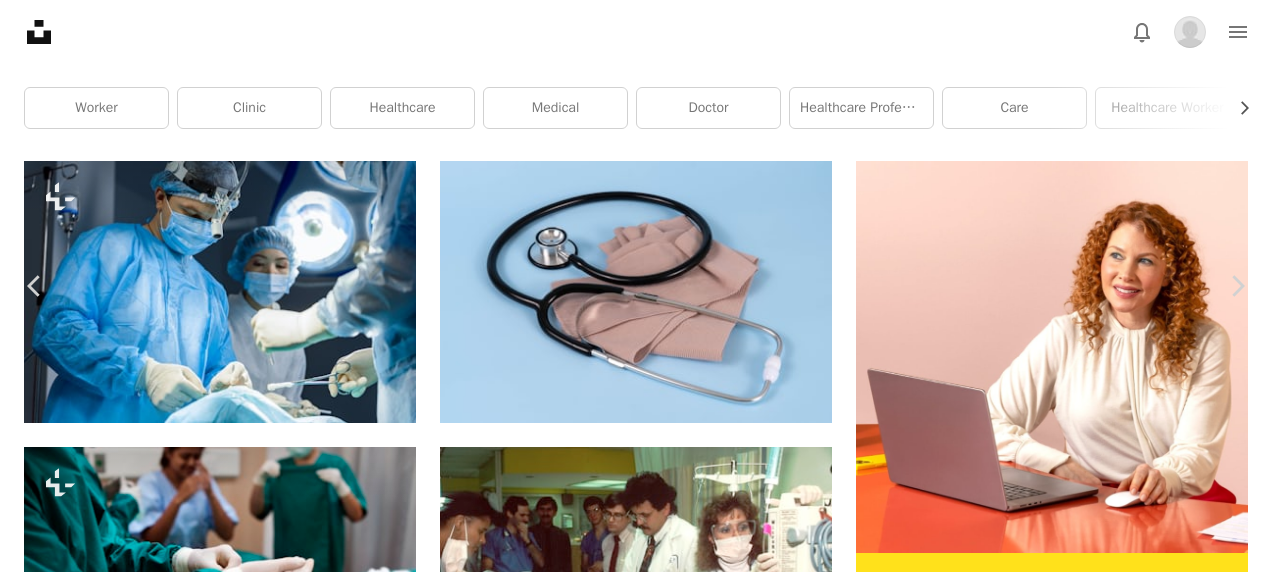 drag, startPoint x: 600, startPoint y: 290, endPoint x: 221, endPoint y: 284, distance: 379.0475 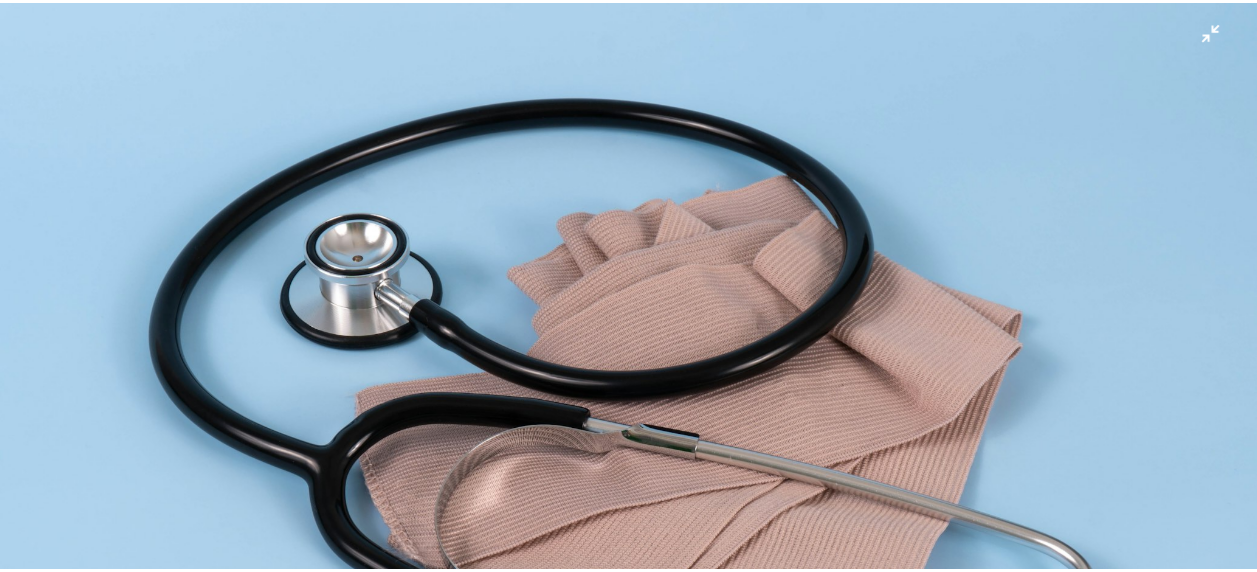 scroll, scrollTop: 128, scrollLeft: 0, axis: vertical 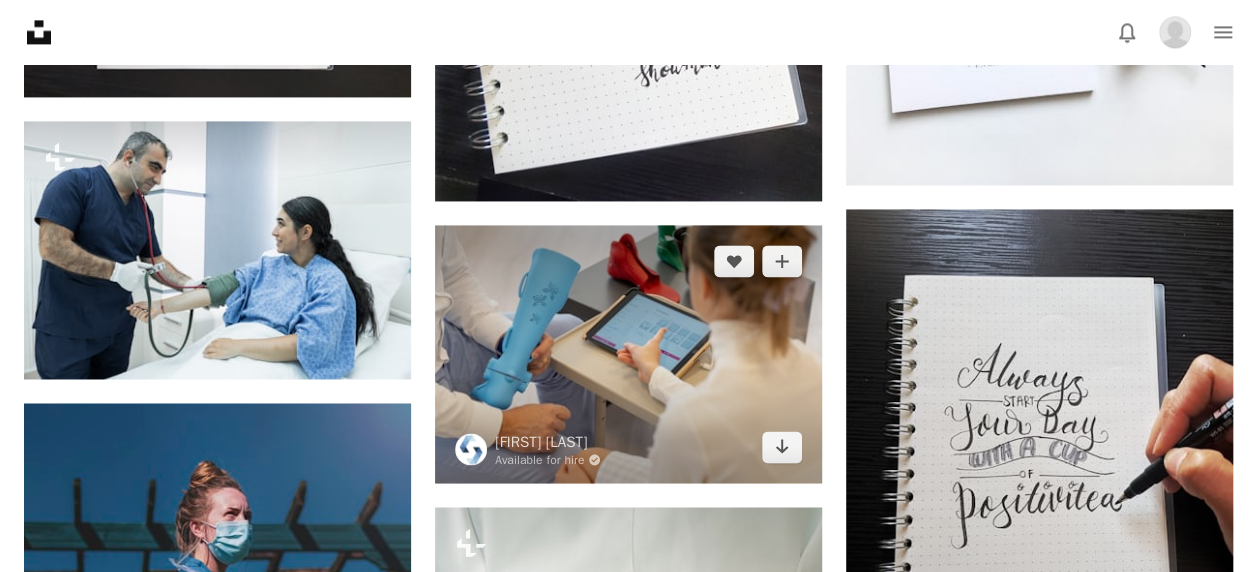 click at bounding box center (628, 354) 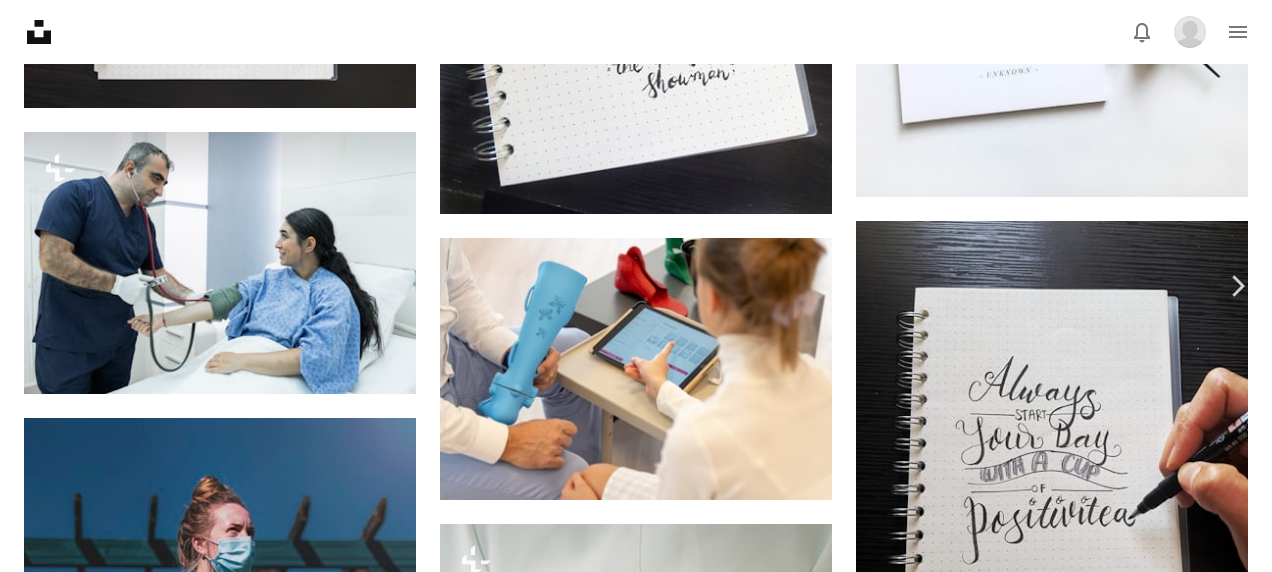 click at bounding box center (629, 3737) 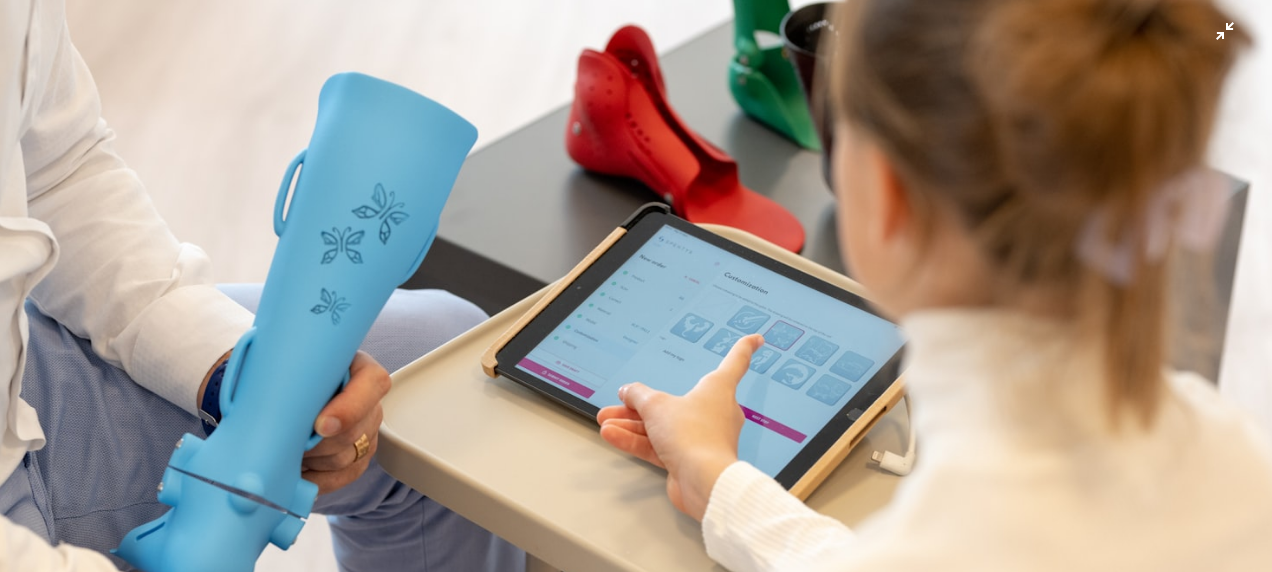 scroll, scrollTop: 128, scrollLeft: 0, axis: vertical 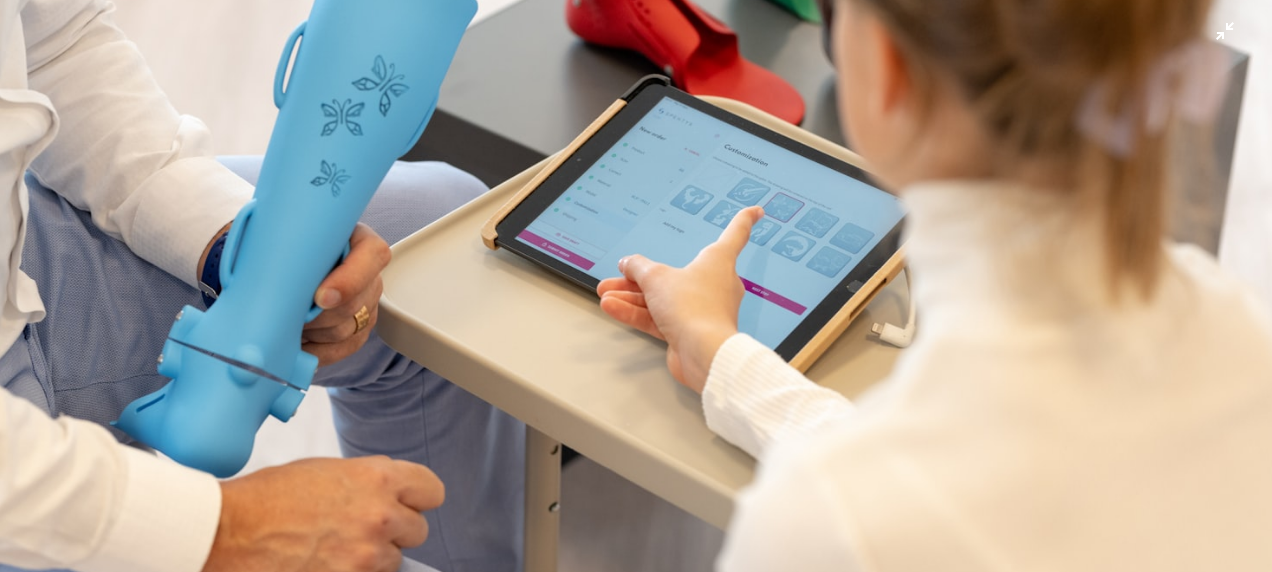 click at bounding box center (636, 295) 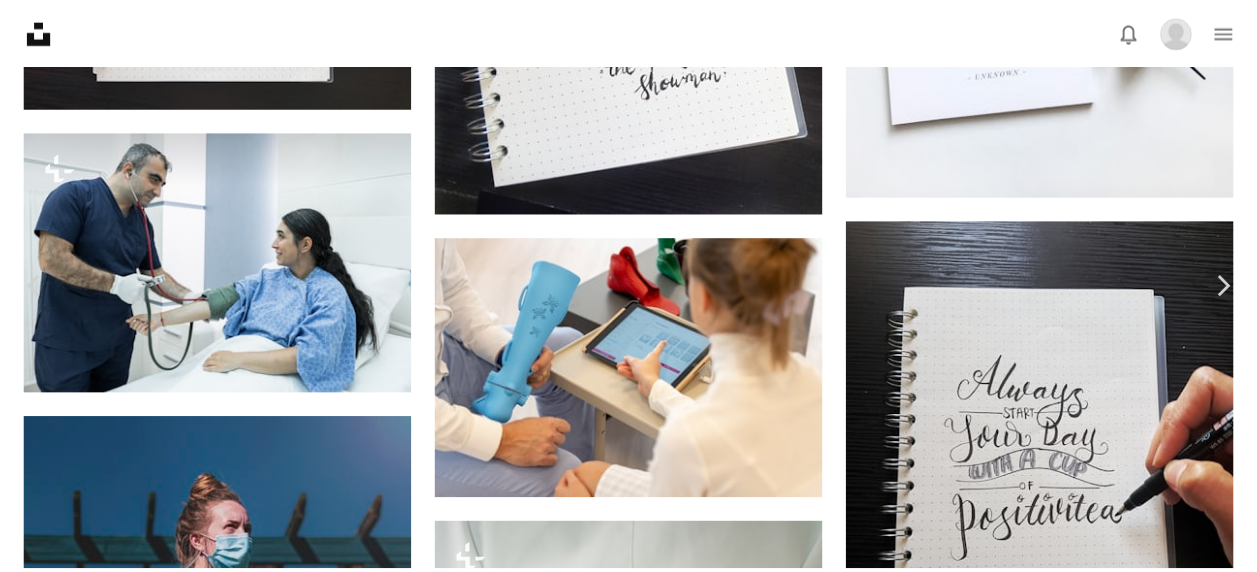 scroll, scrollTop: 88, scrollLeft: 0, axis: vertical 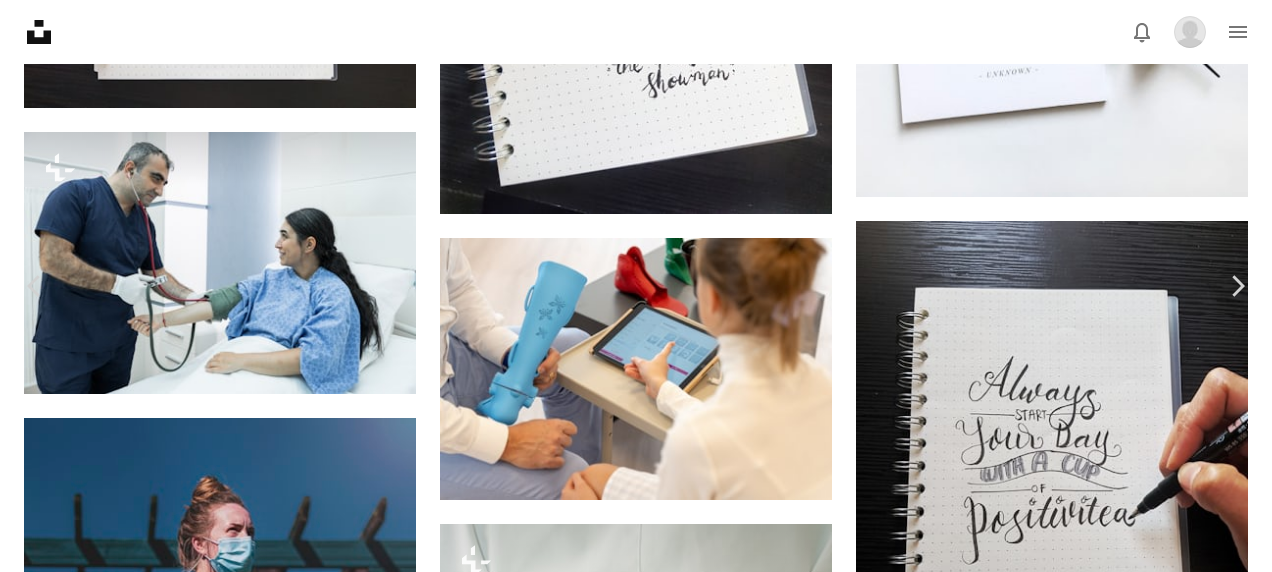 click on "Download" at bounding box center (1087, 3390) 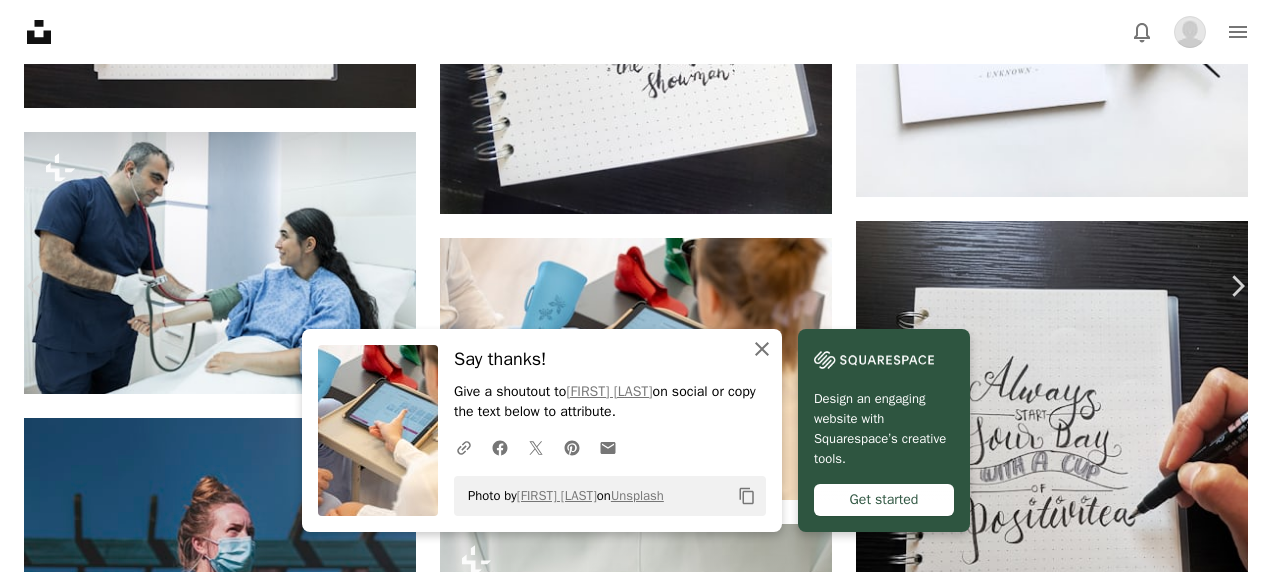 click on "An X shape" 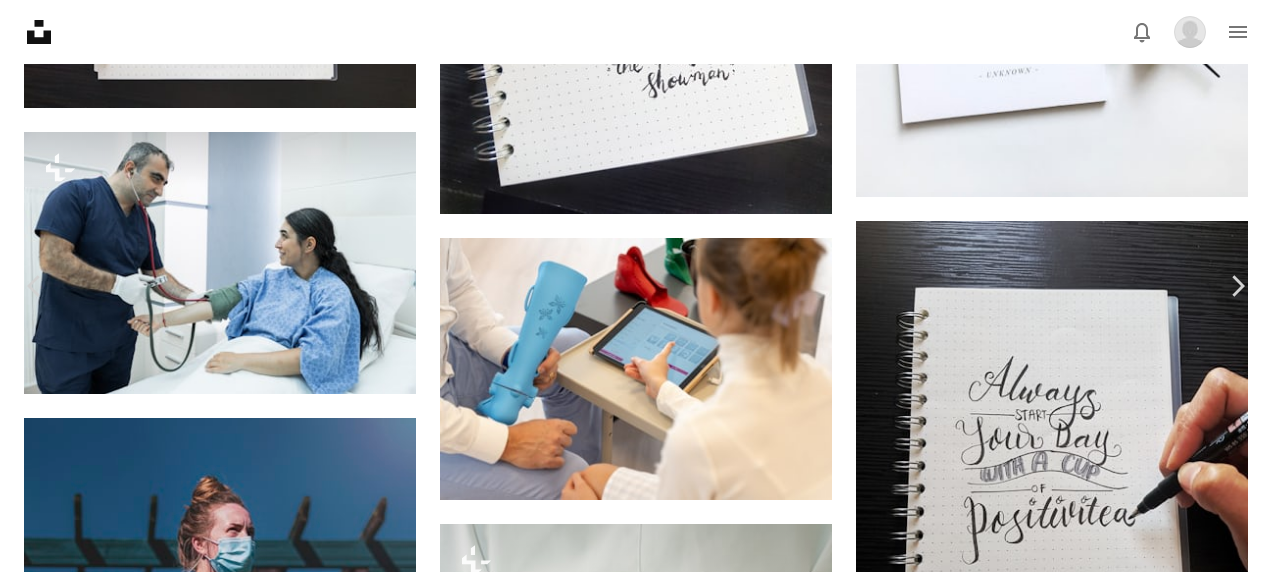 click on "Download" at bounding box center (1087, 3390) 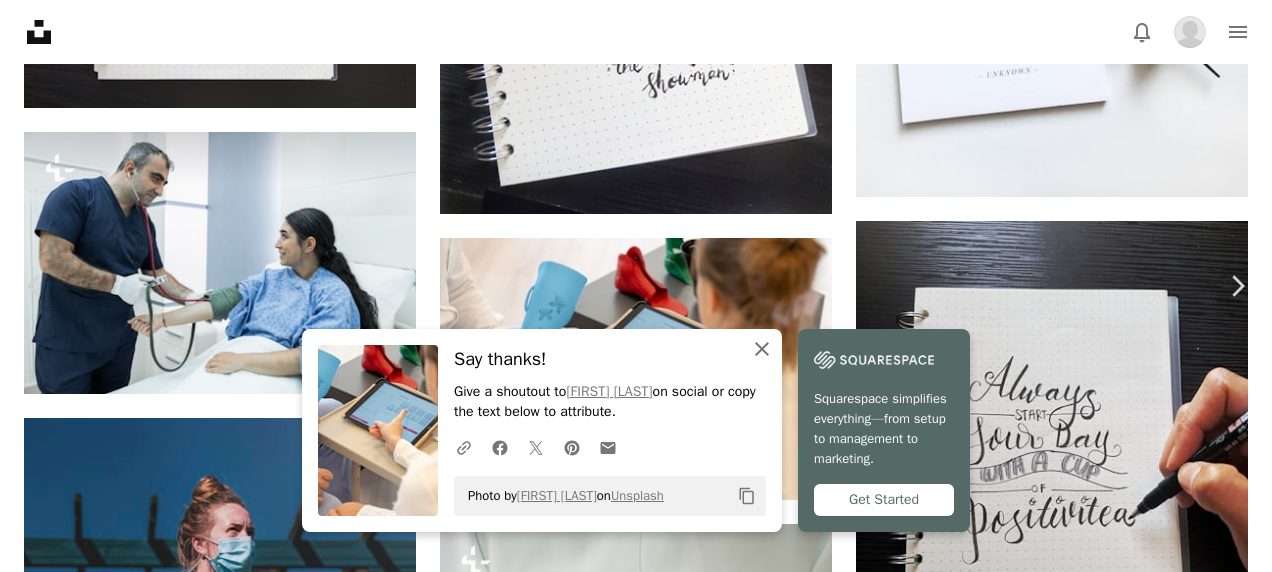 click on "An X shape" 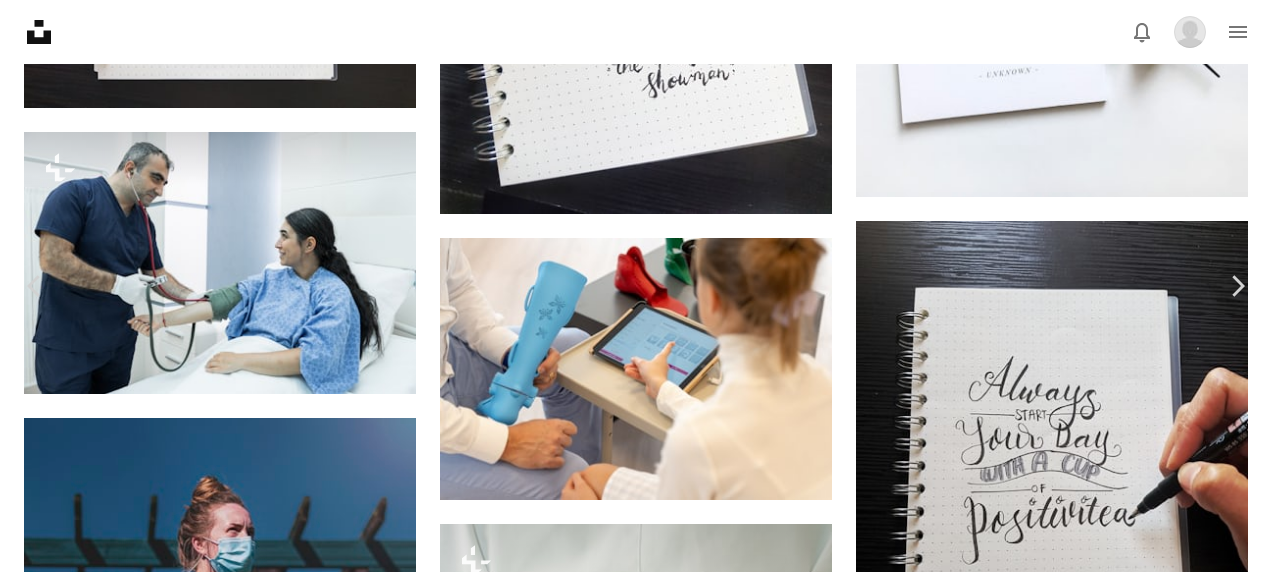 click on "An X shape Chevron left Chevron right [FIRST] [LAST] Available for hire A checkmark inside of a circle A heart A plus sign Edit image   Plus sign for Unsplash+ Download Chevron down Zoom in Views 34,321 Downloads 603 A forward-right arrow Share Info icon Info More Actions Orthopedic specialists engage in an interactive adjustment session, utilizing digital tools to refine the functionality of an orthotic device. Calendar outlined Published on  February 1, 2024 Safety Free to use under the  Unsplash License patient care medical innovation woman man human computer face female adult male electronics head tablet computer Browse premium related images on iStock  |  Save 20% with code UNSPLASH20 View more on iStock  ↗ Related images A heart A plus sign [FIRST] [LAST] Available for hire A checkmark inside of a circle Arrow pointing down Plus sign for Unsplash+ A heart A plus sign Getty Images For  Unsplash+ A lock   Download A heart A plus sign [FIRST] [LAST] Available for hire A checkmark inside of a circle Arrow pointing down" at bounding box center [636, 3645] 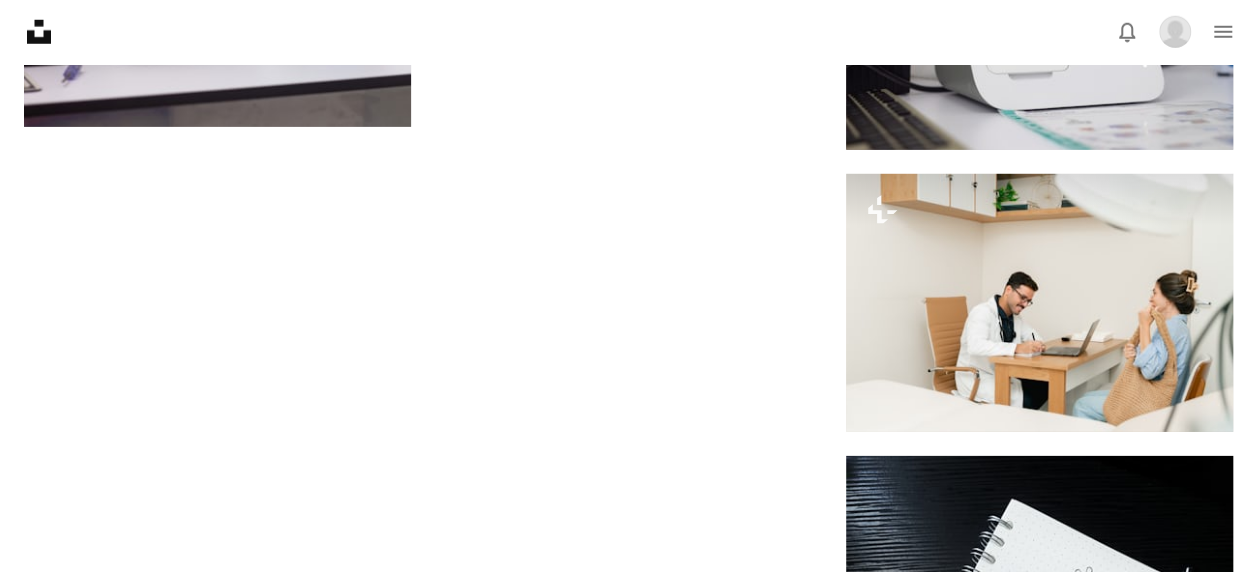 scroll, scrollTop: 2885, scrollLeft: 0, axis: vertical 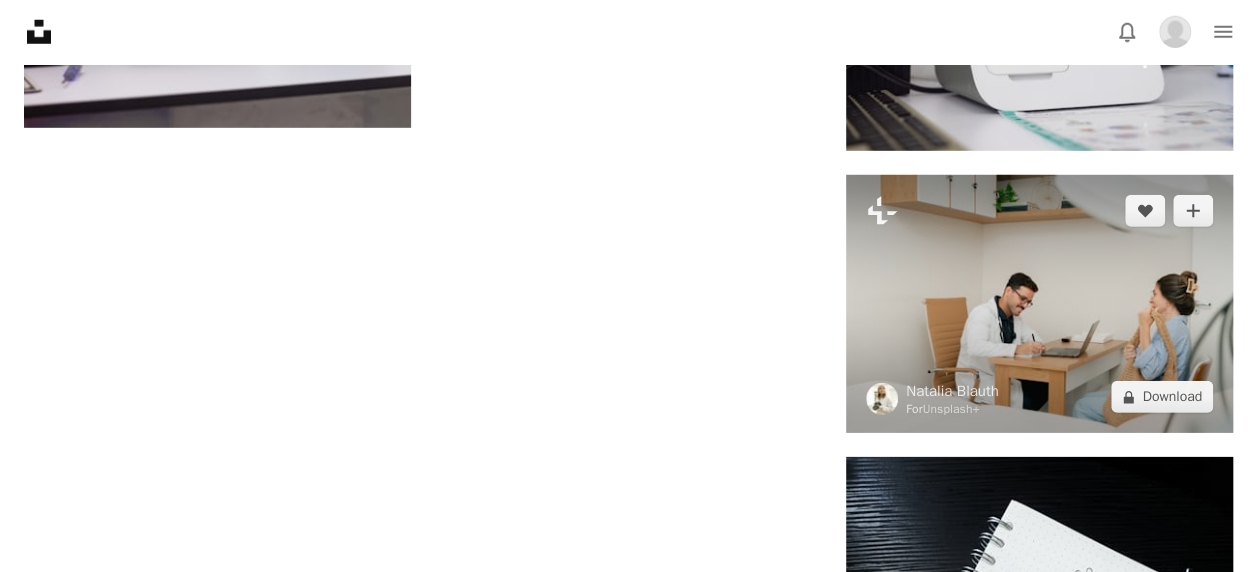 click at bounding box center (1039, 304) 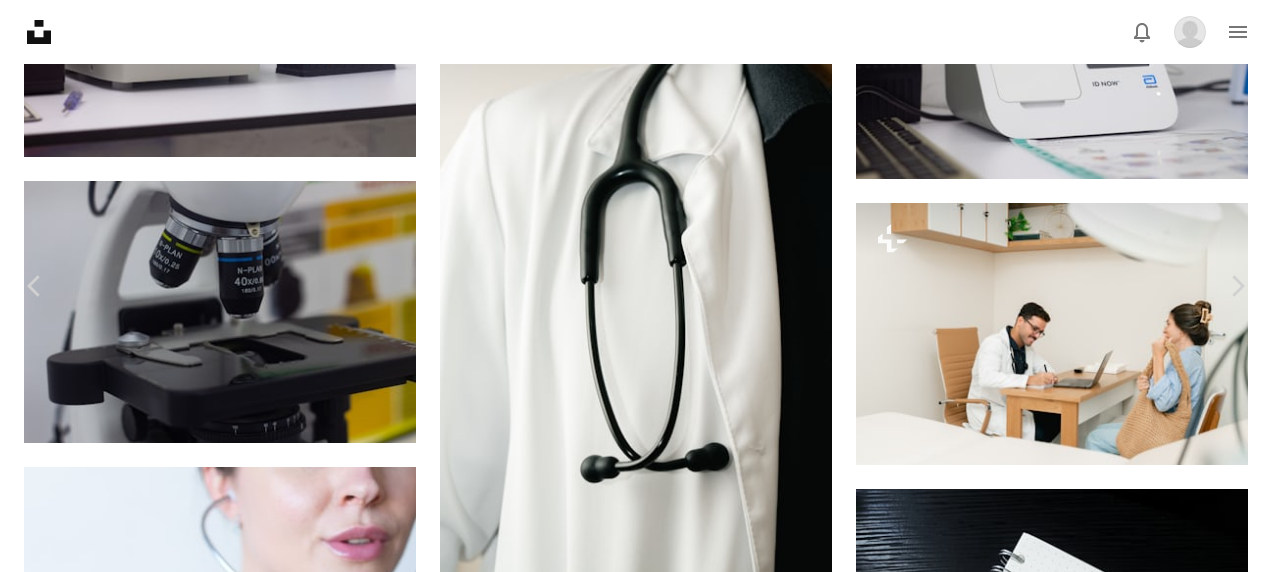 click on "A lock   Download" at bounding box center [1111, 4482] 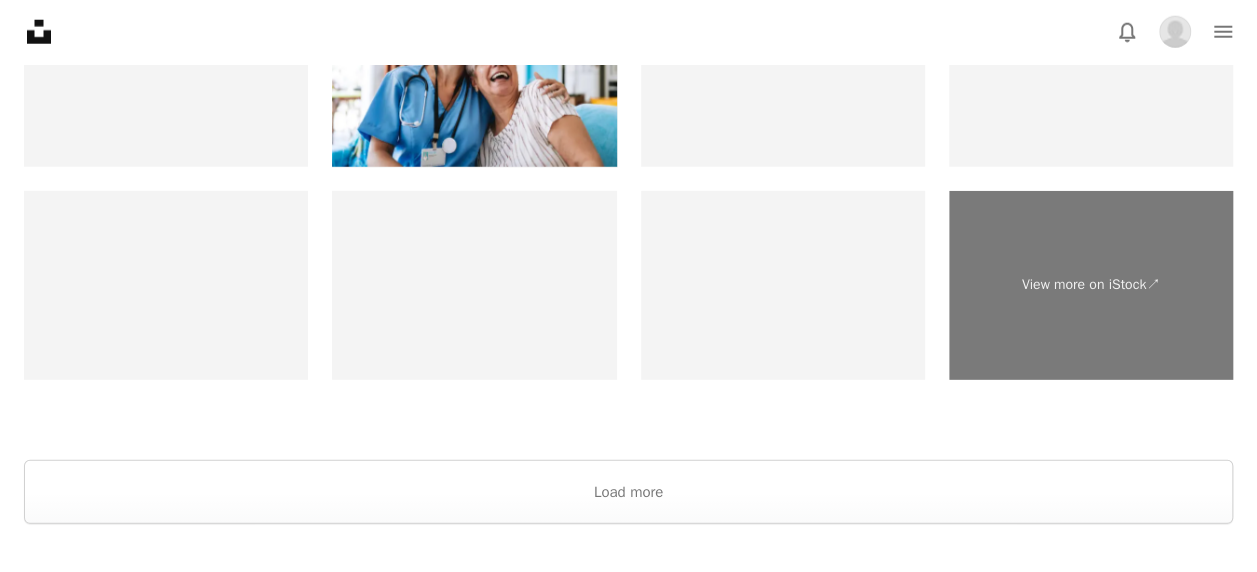 scroll, scrollTop: 6512, scrollLeft: 0, axis: vertical 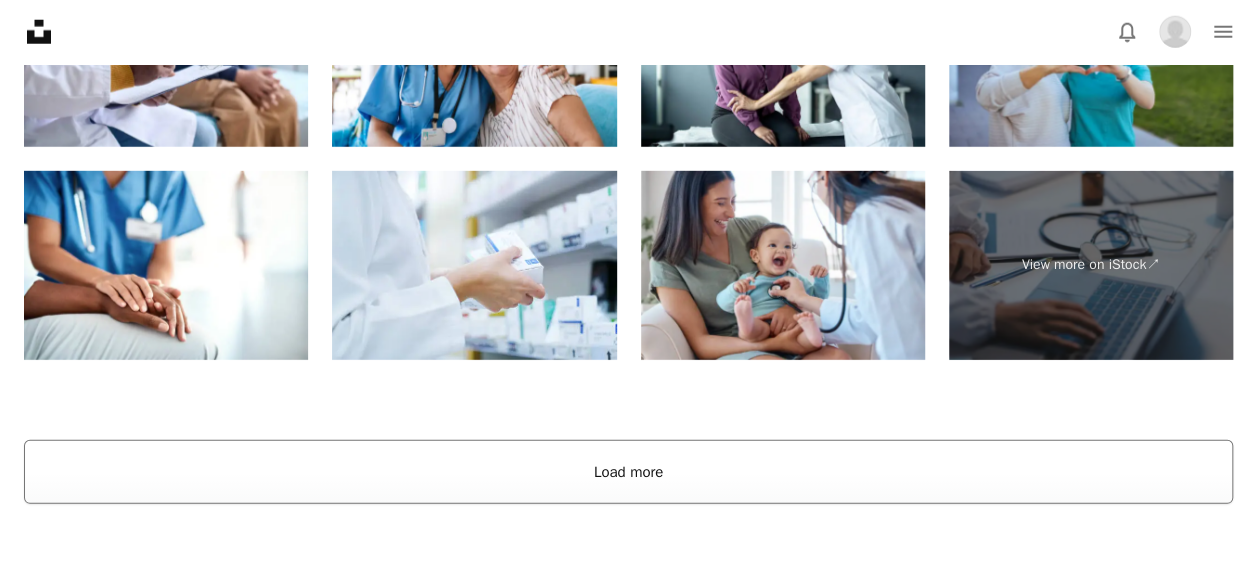click on "Load more" at bounding box center (628, 472) 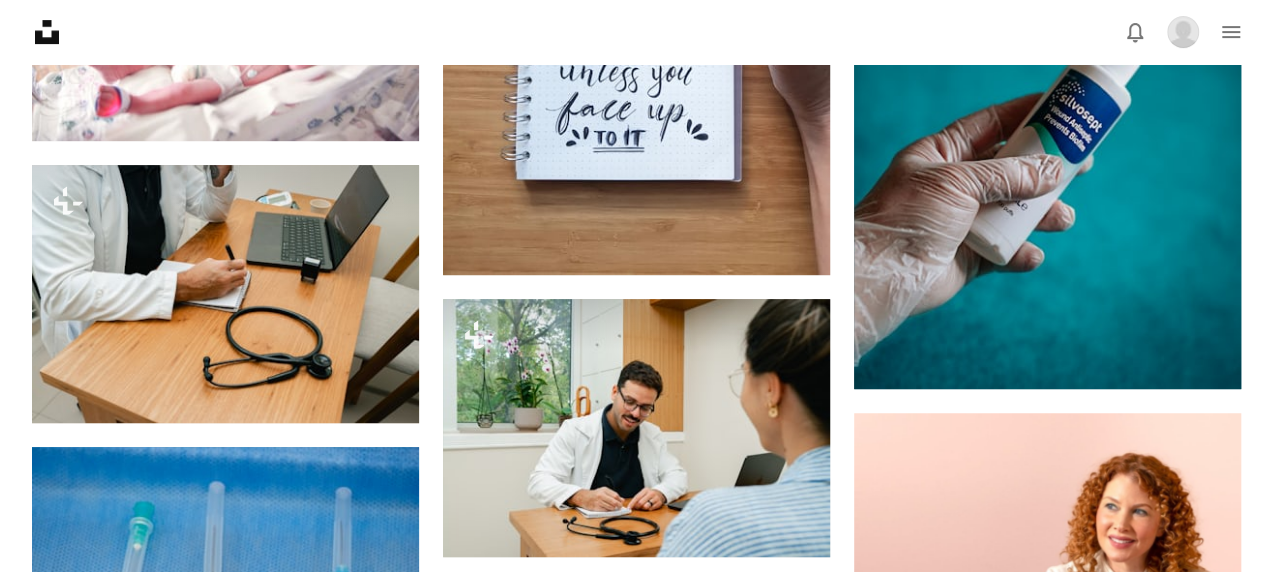 scroll, scrollTop: 7952, scrollLeft: 0, axis: vertical 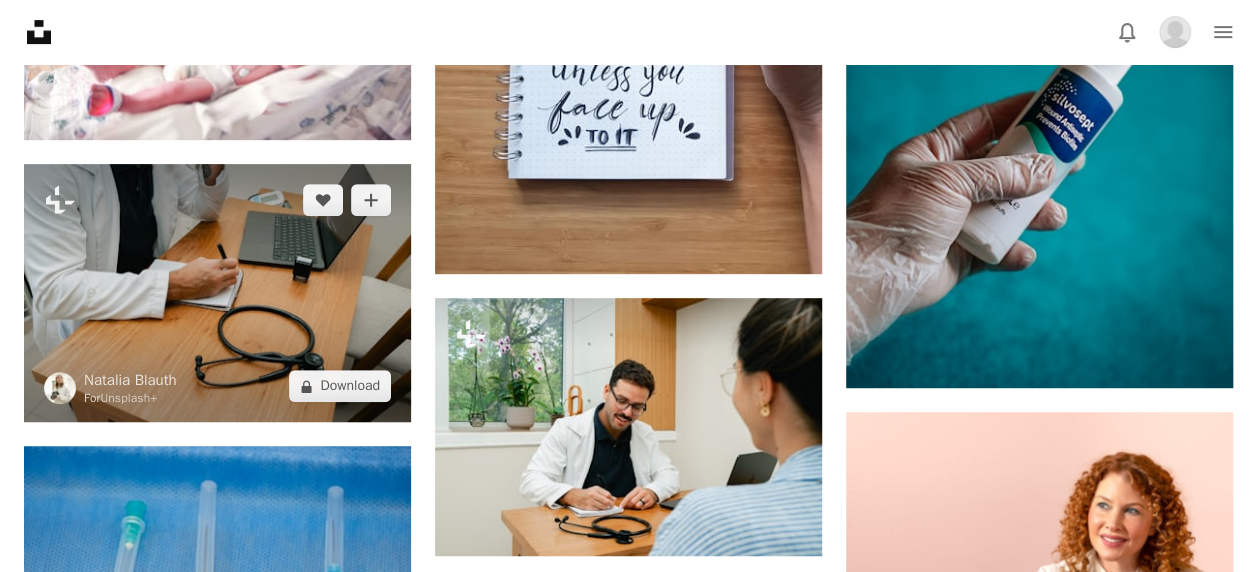click at bounding box center [217, 293] 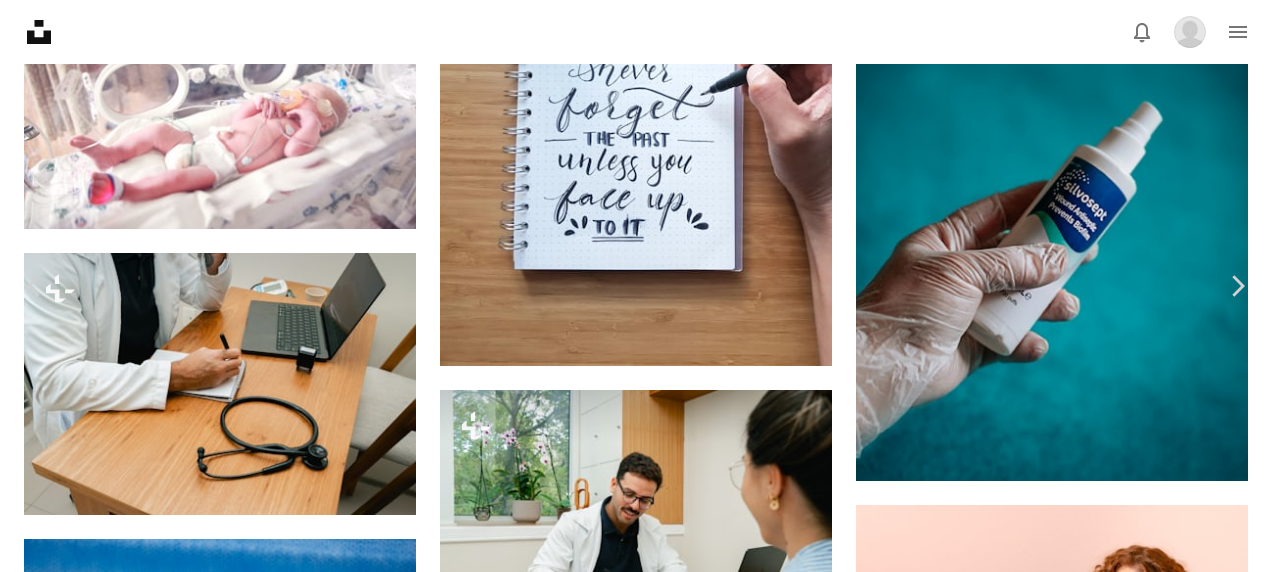 click on "A lock   Download" at bounding box center (1111, 4341) 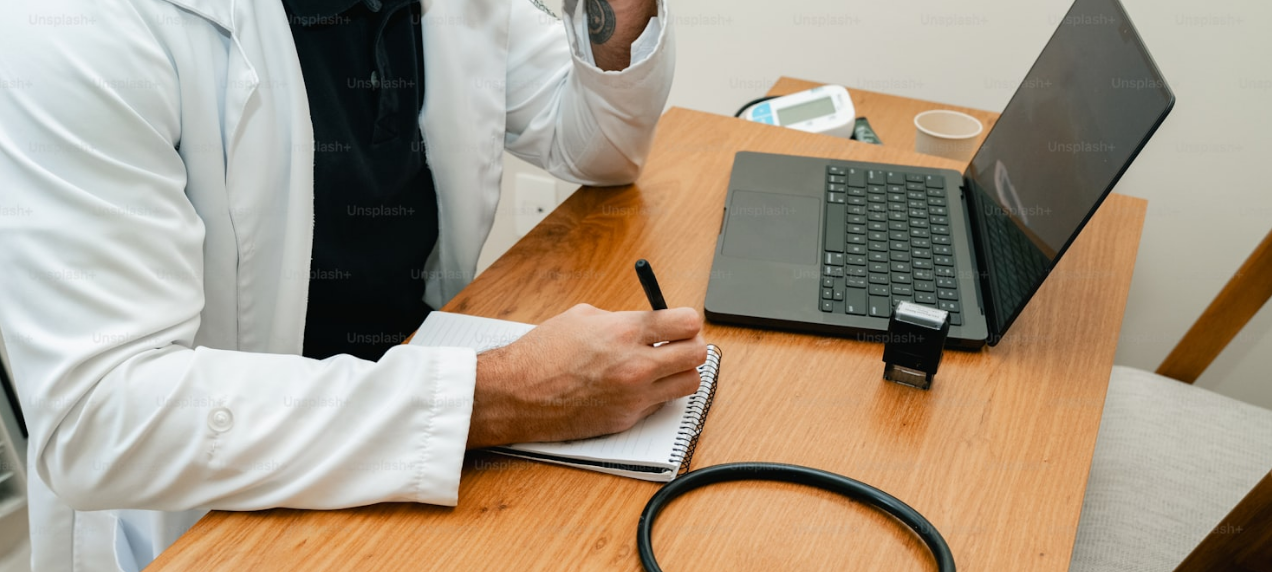 scroll, scrollTop: 128, scrollLeft: 0, axis: vertical 